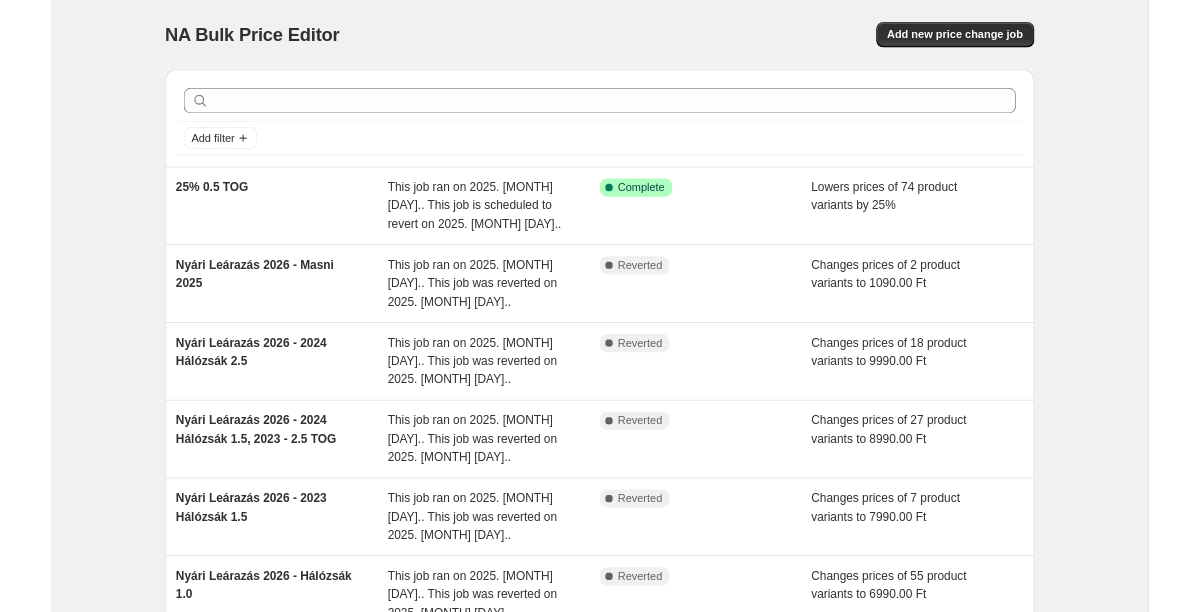 scroll, scrollTop: 0, scrollLeft: 0, axis: both 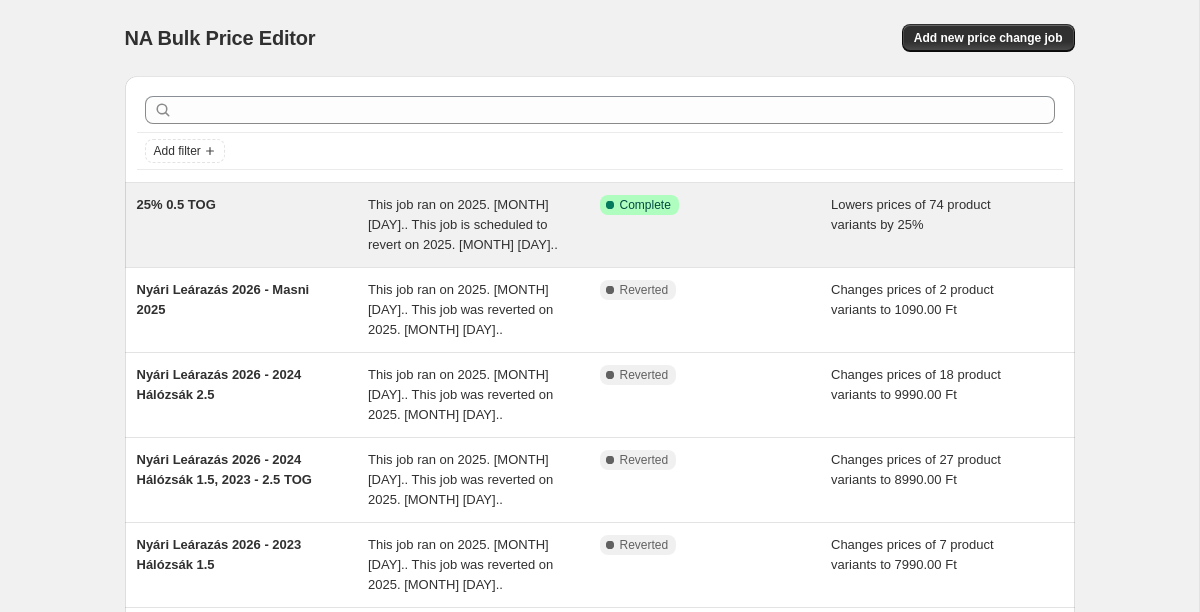 click on "Success Complete Complete" at bounding box center [716, 225] 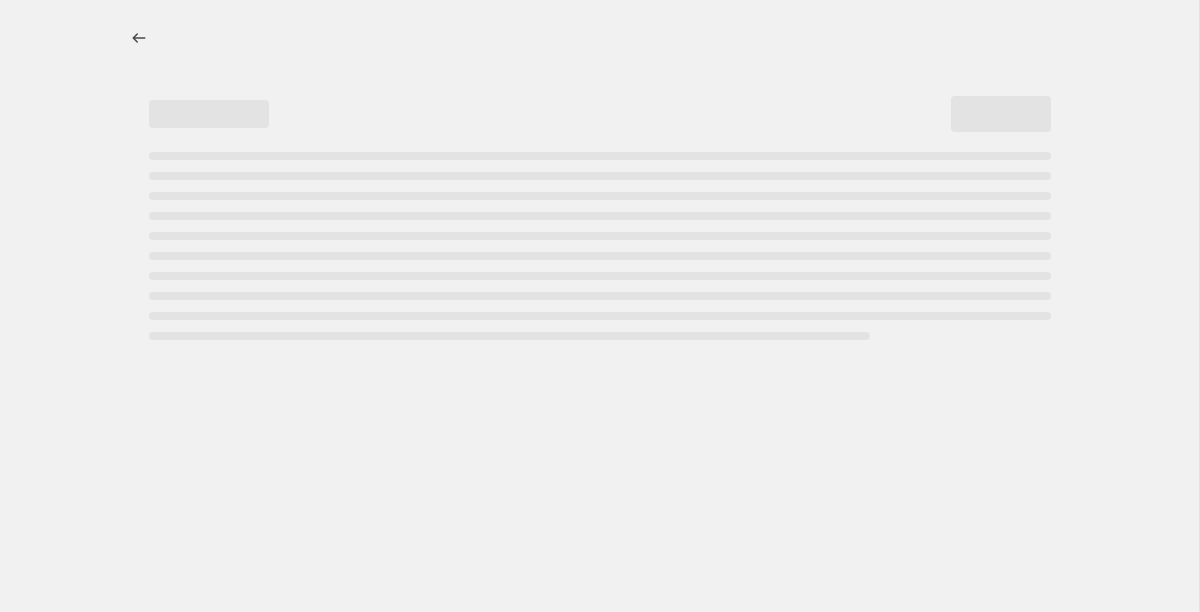 select on "percentage" 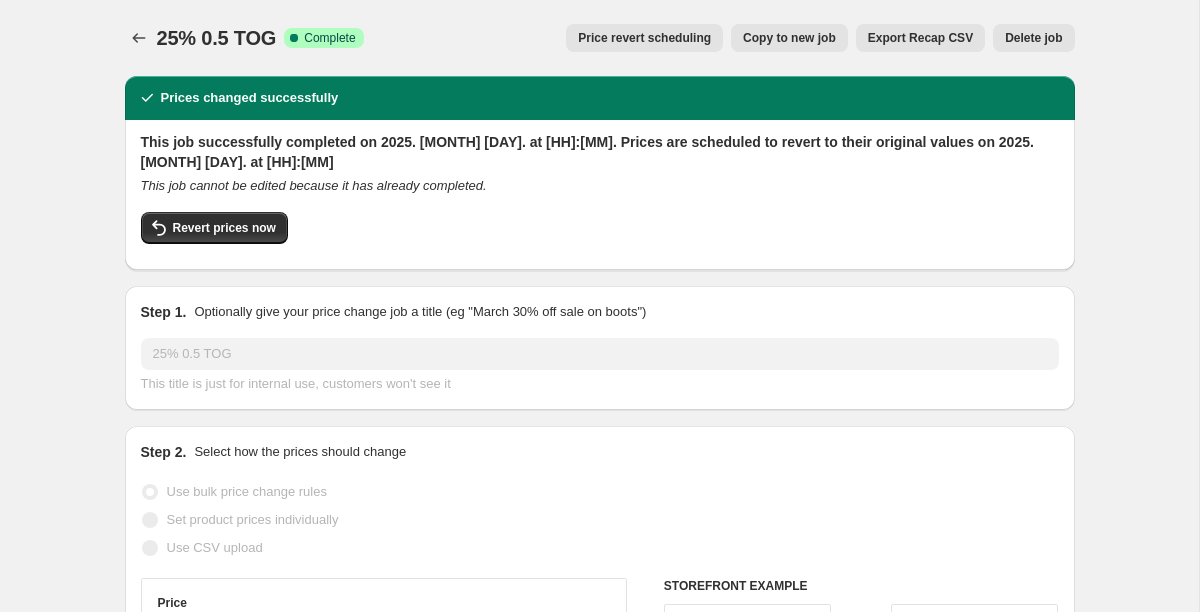 click on "Copy to new job" at bounding box center [789, 38] 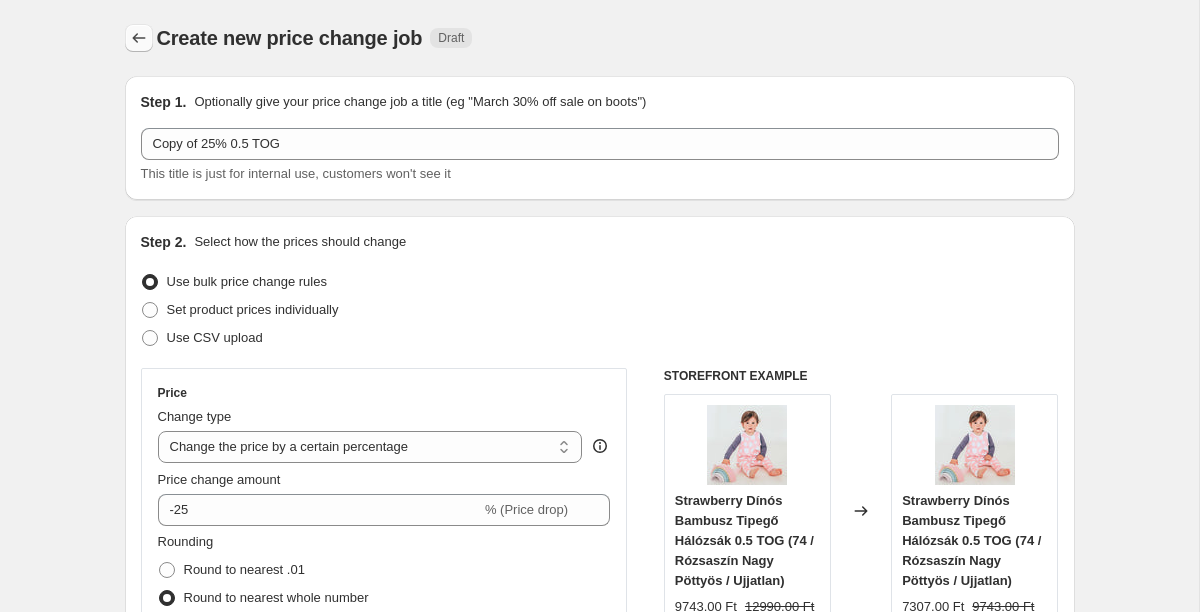 click 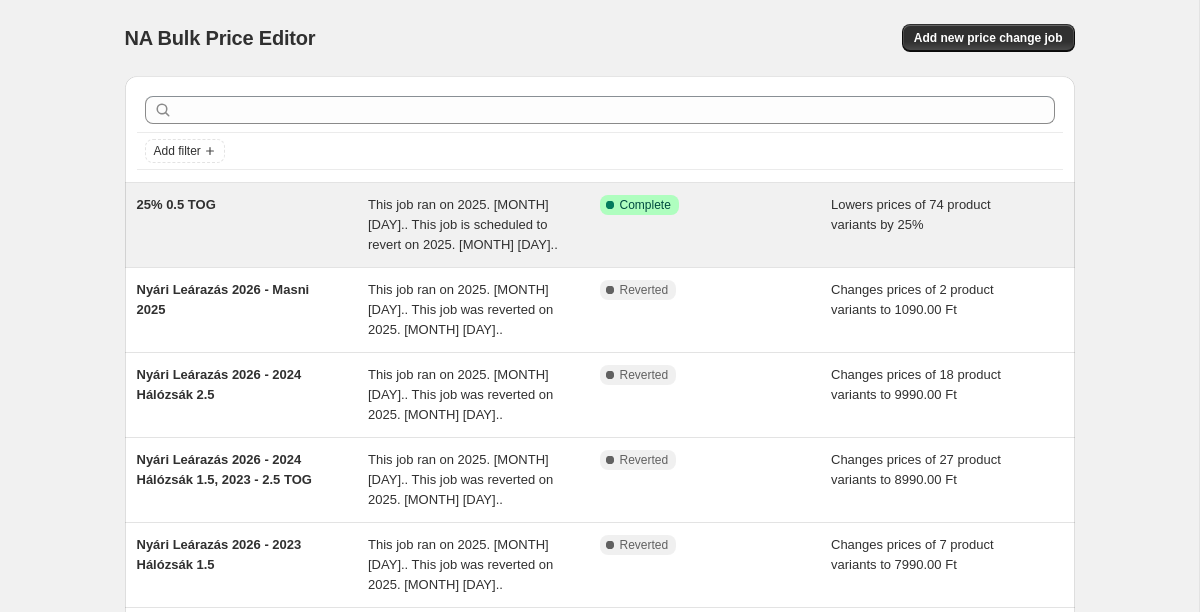 click on "25% 0.5 TOG" at bounding box center [253, 225] 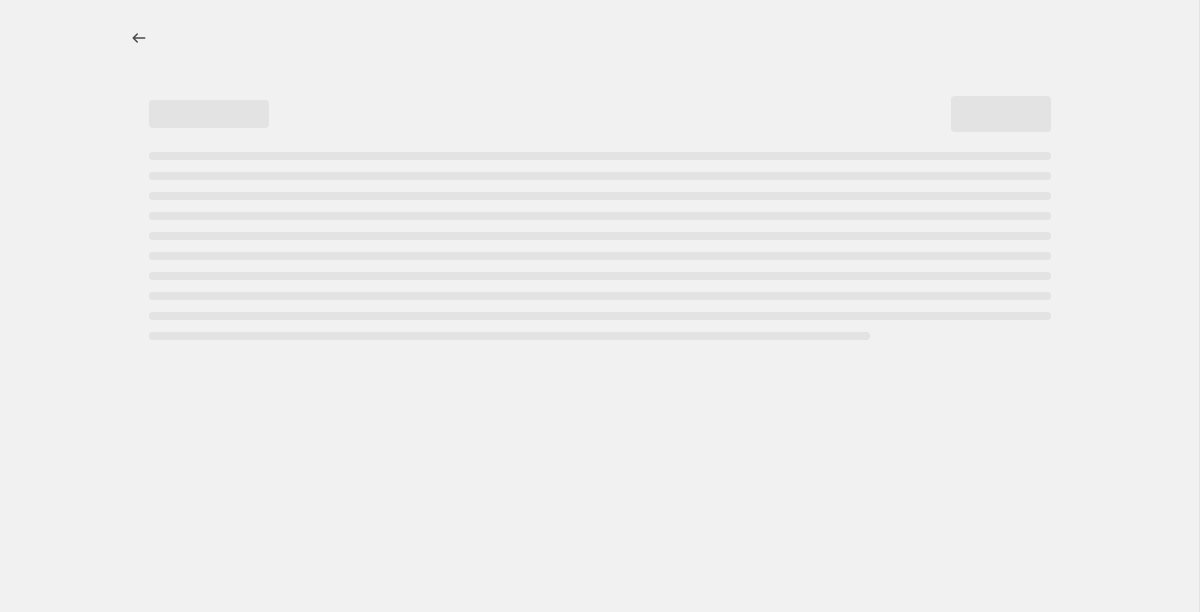 select on "percentage" 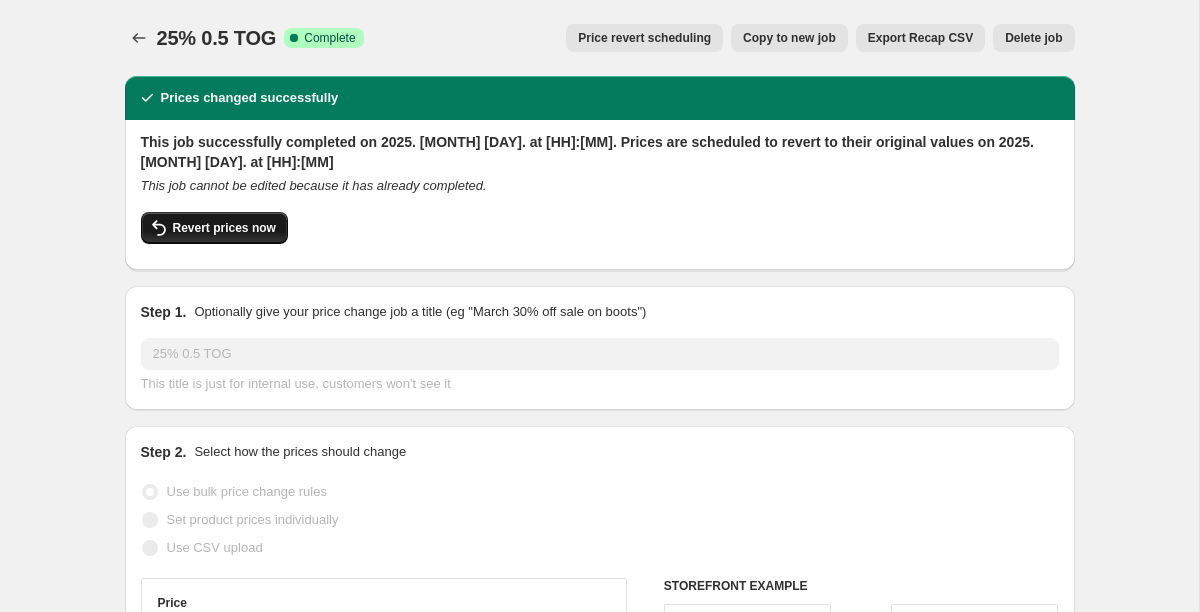 click on "Revert prices now" at bounding box center [224, 228] 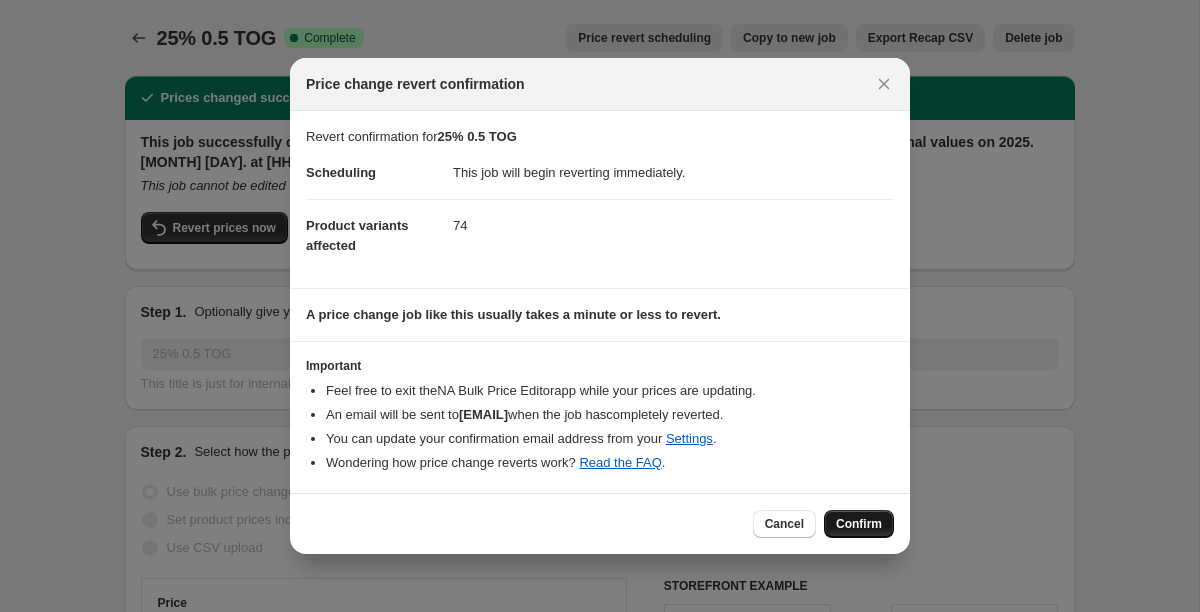 click on "Confirm" at bounding box center [859, 524] 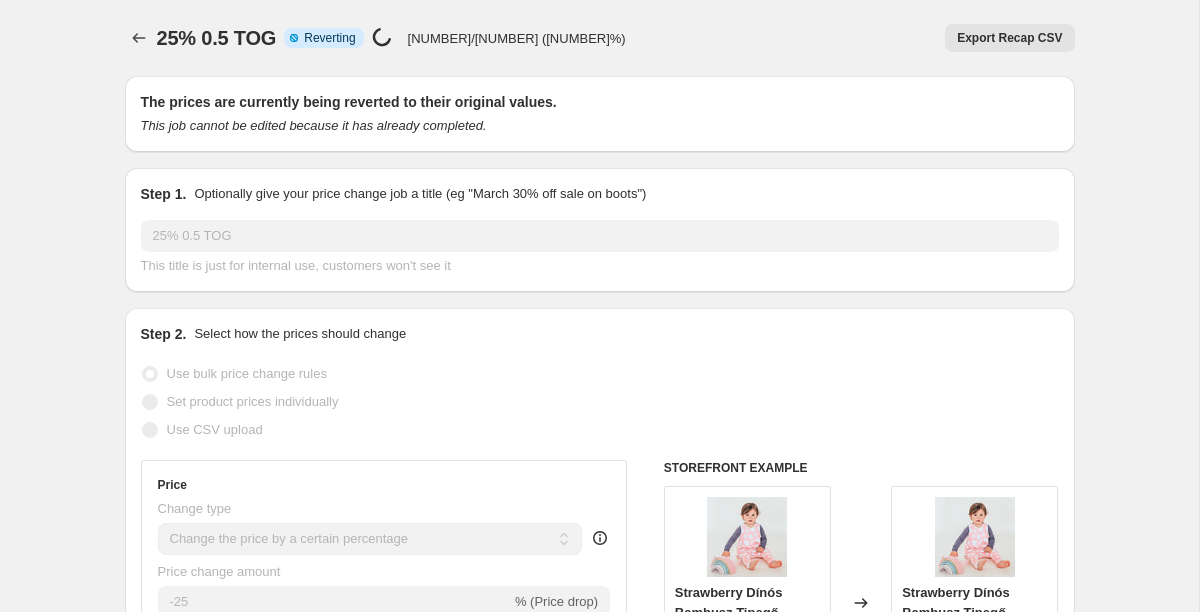 scroll, scrollTop: 0, scrollLeft: 0, axis: both 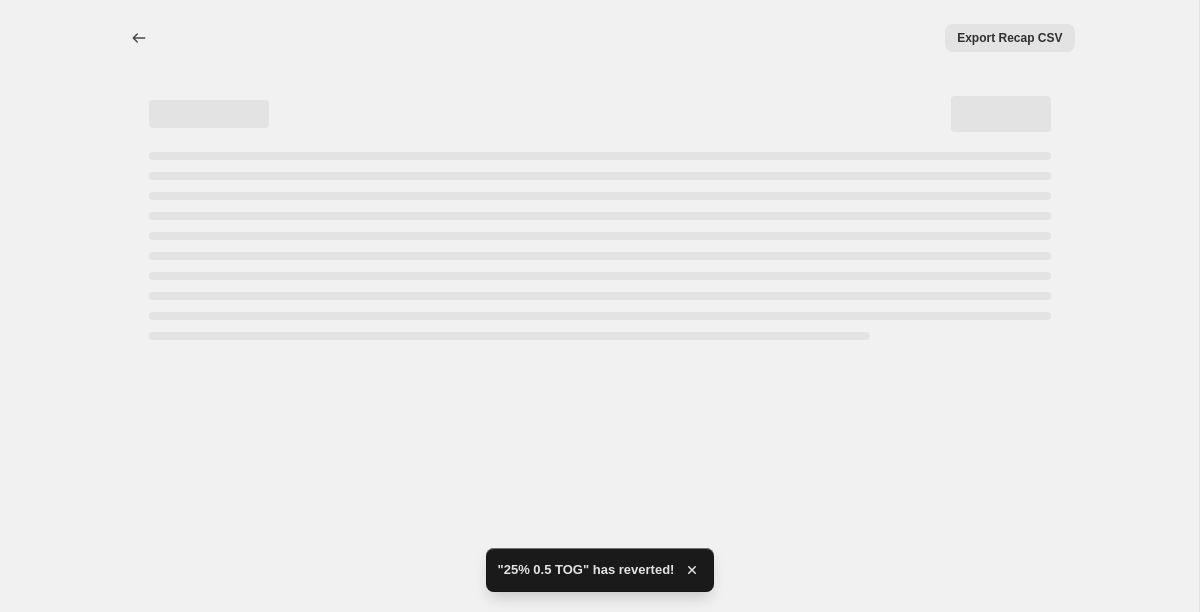 select on "percentage" 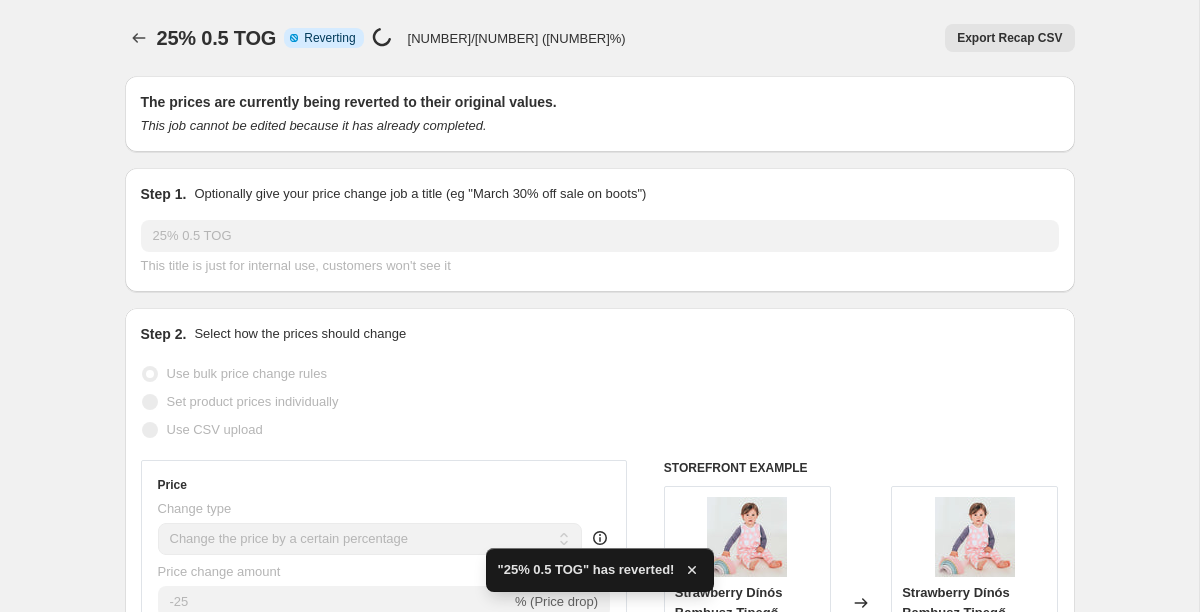 checkbox on "true" 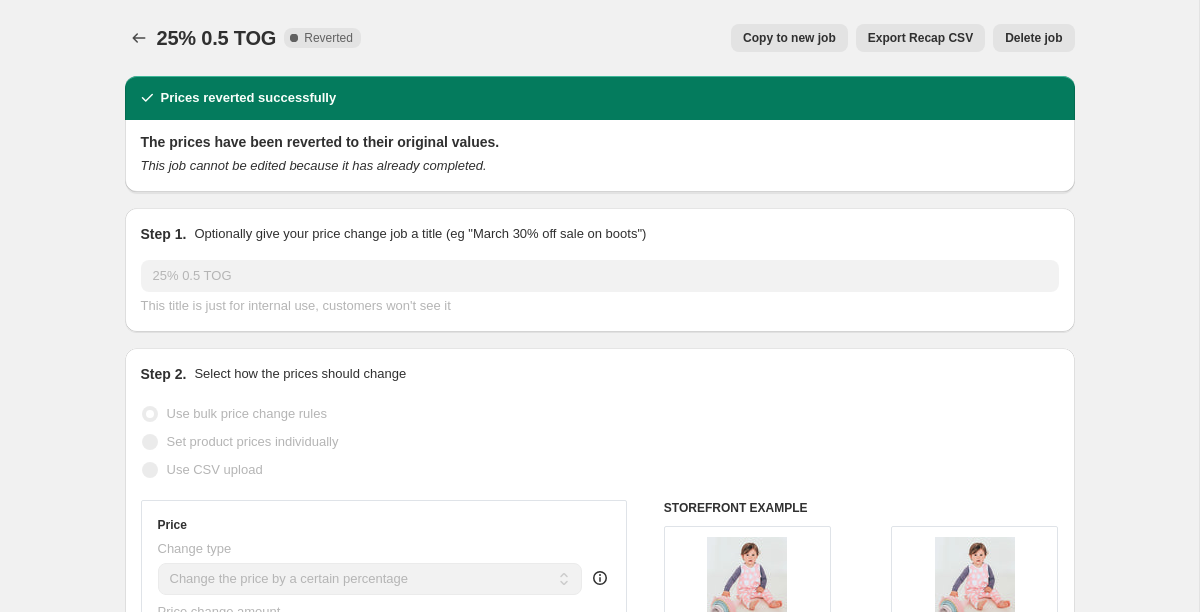 click on "Copy to new job" at bounding box center [789, 38] 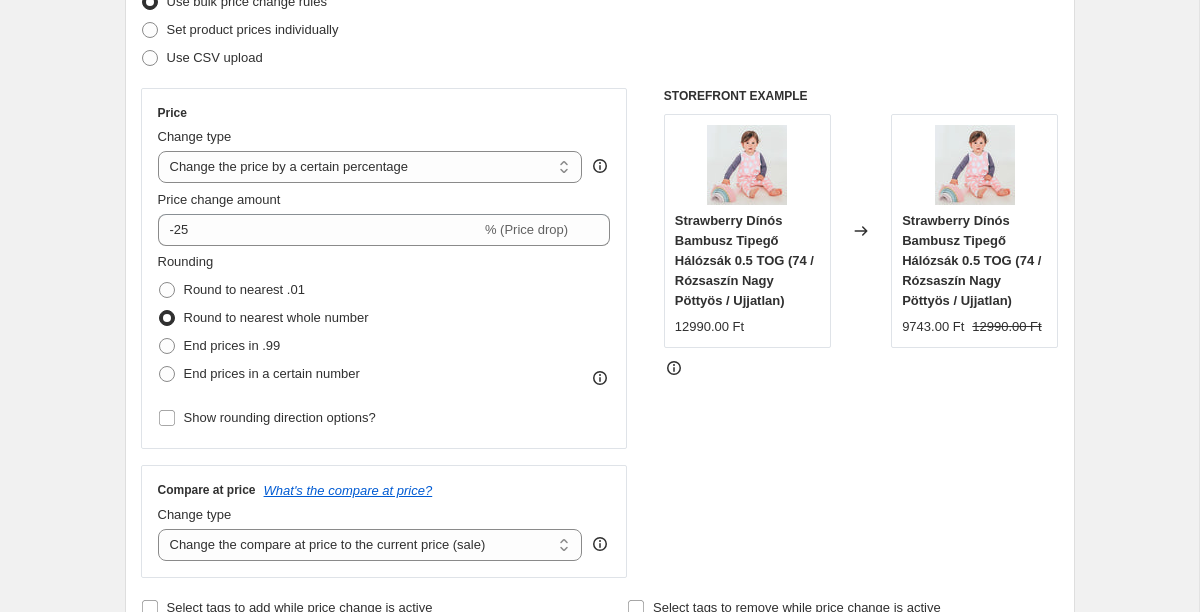 scroll, scrollTop: 282, scrollLeft: 0, axis: vertical 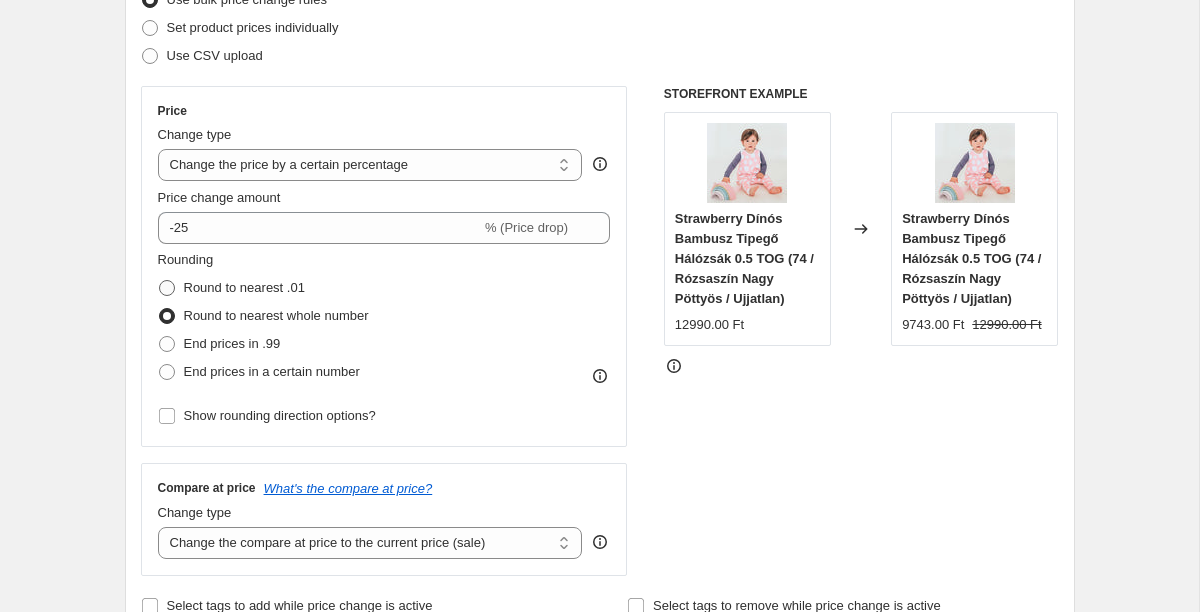 click on "Round to nearest .01" at bounding box center (244, 287) 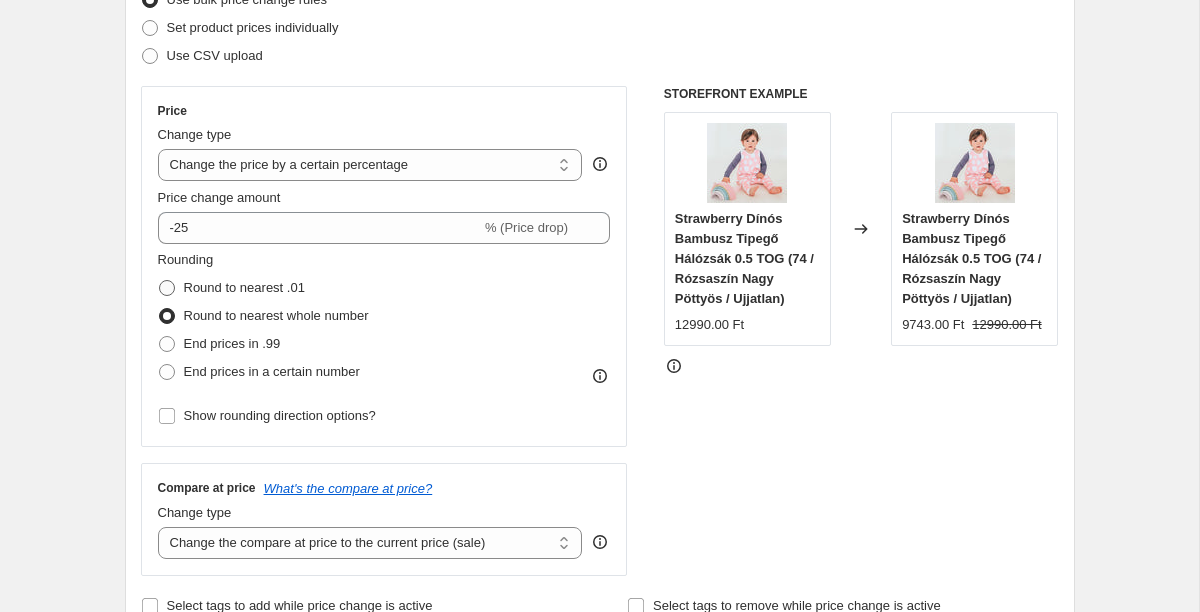 radio on "true" 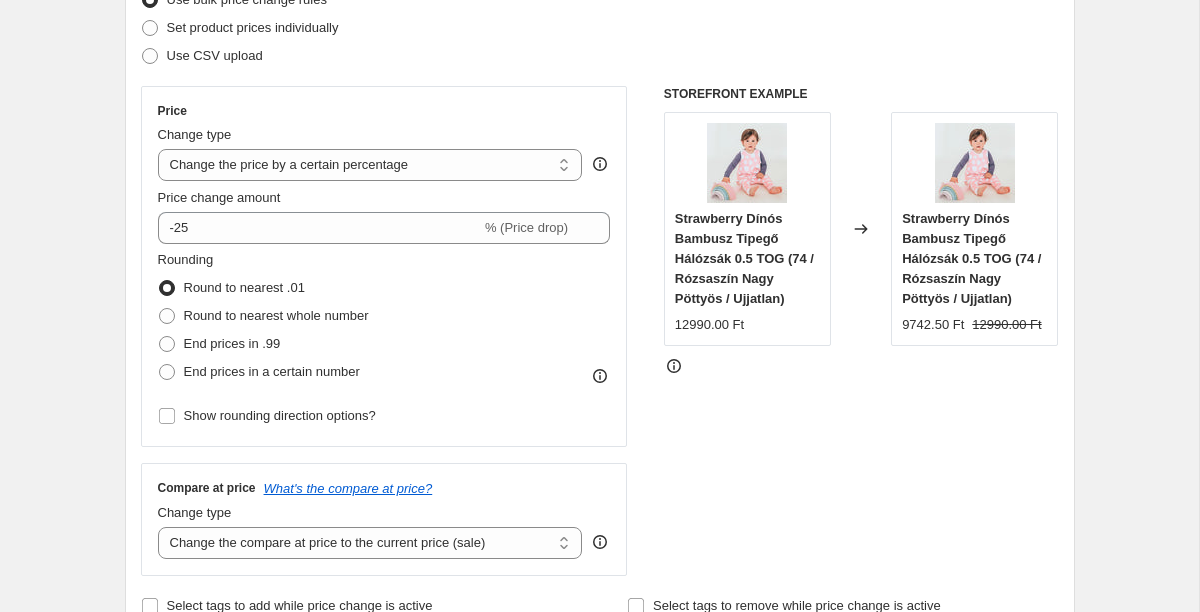 click on "Rounding Round to nearest .01 Round to nearest whole number End prices in .99 End prices in a certain number" at bounding box center [384, 318] 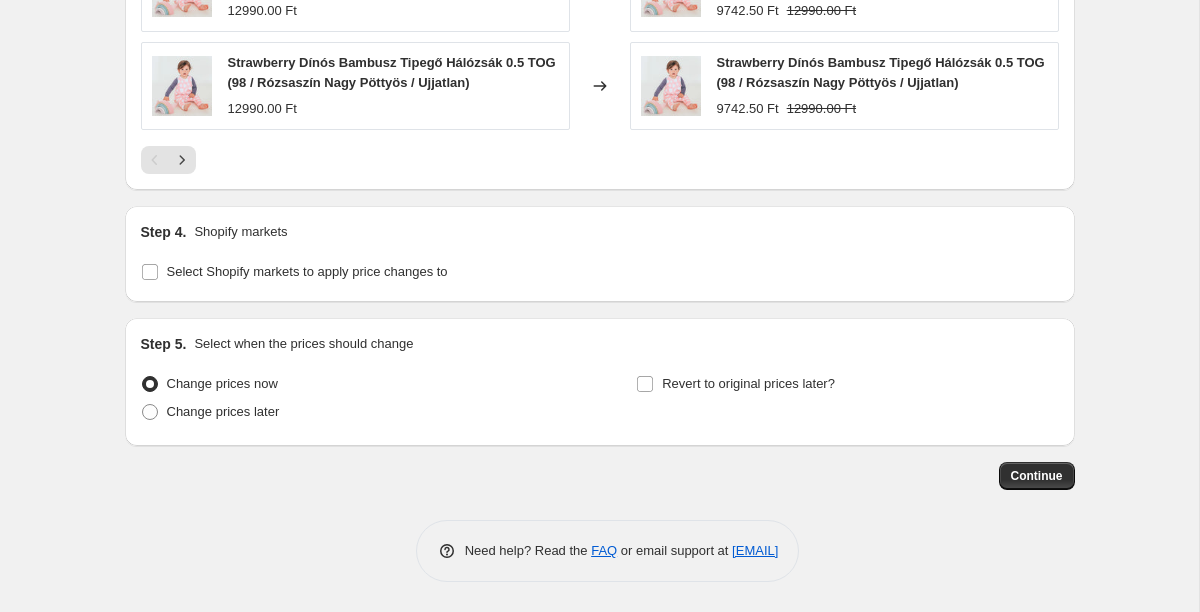 scroll, scrollTop: 1589, scrollLeft: 0, axis: vertical 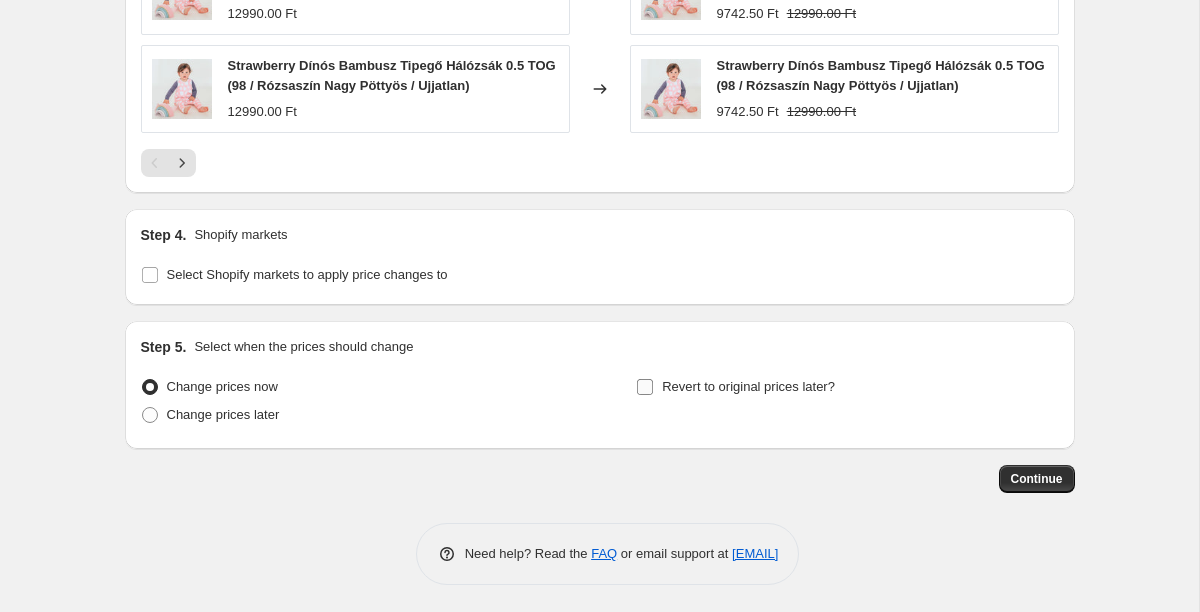 click on "Revert to original prices later?" at bounding box center [748, 386] 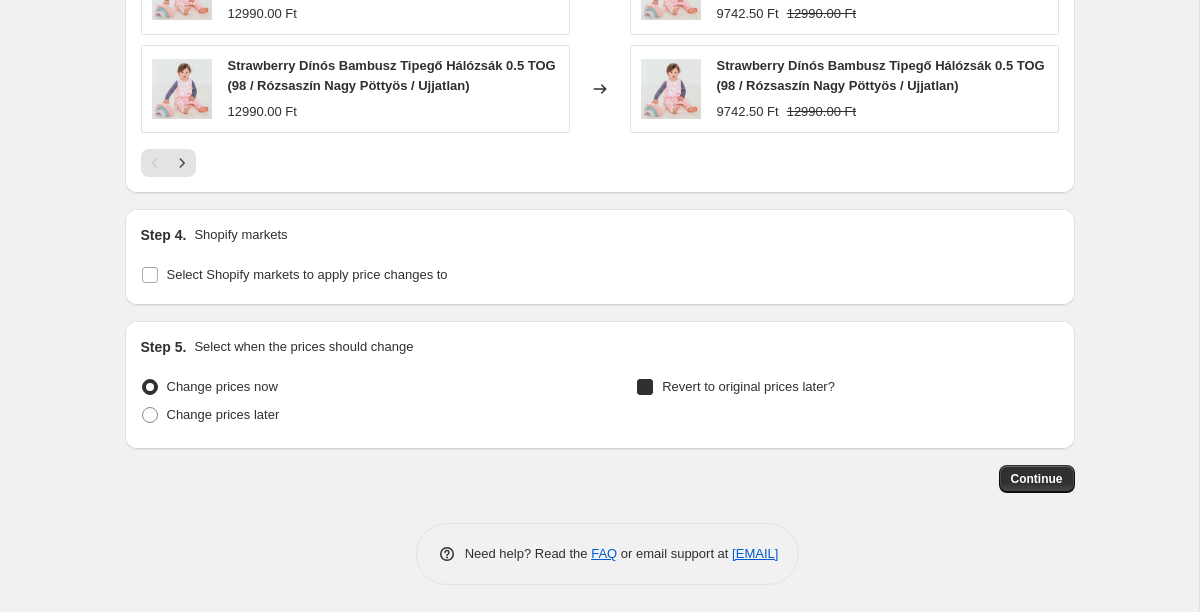 checkbox on "true" 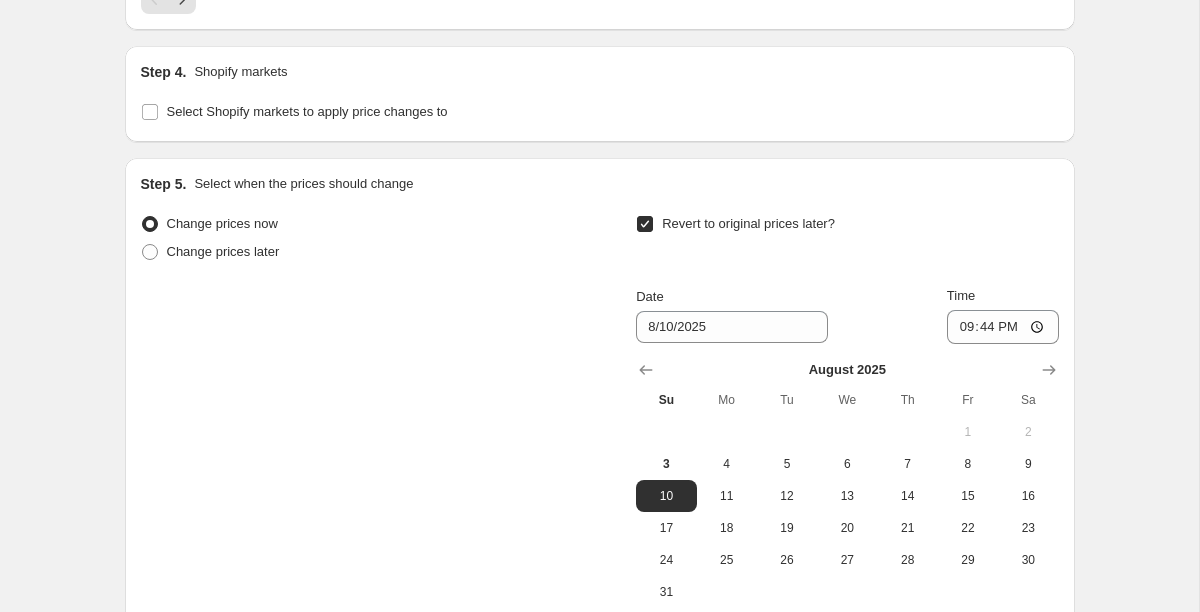 scroll, scrollTop: 1767, scrollLeft: 0, axis: vertical 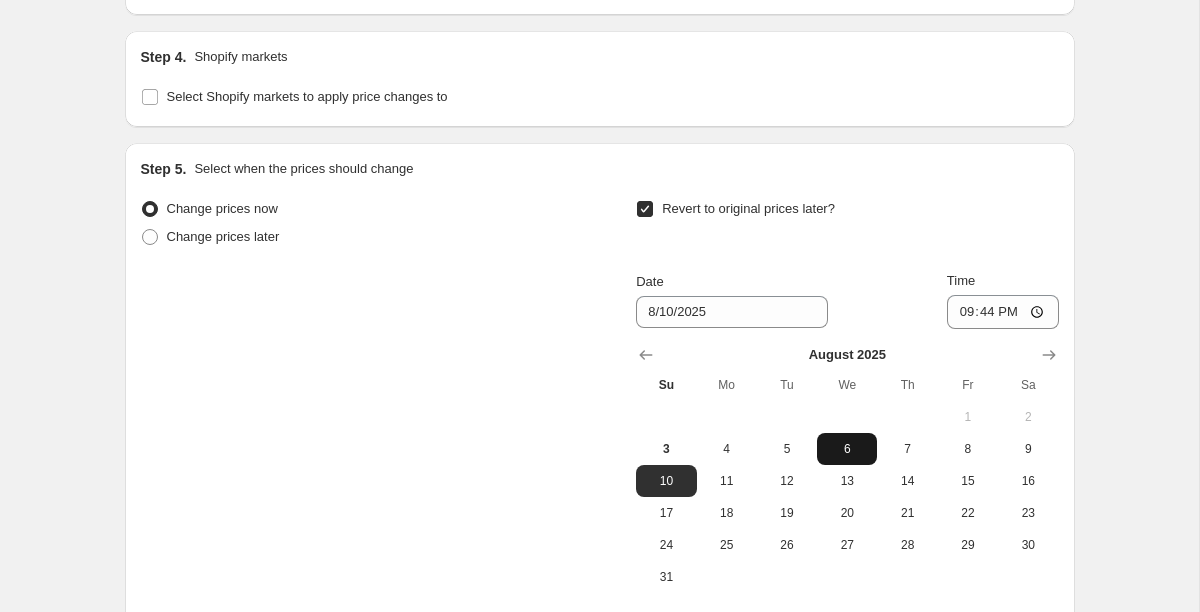 click on "6" at bounding box center (847, 449) 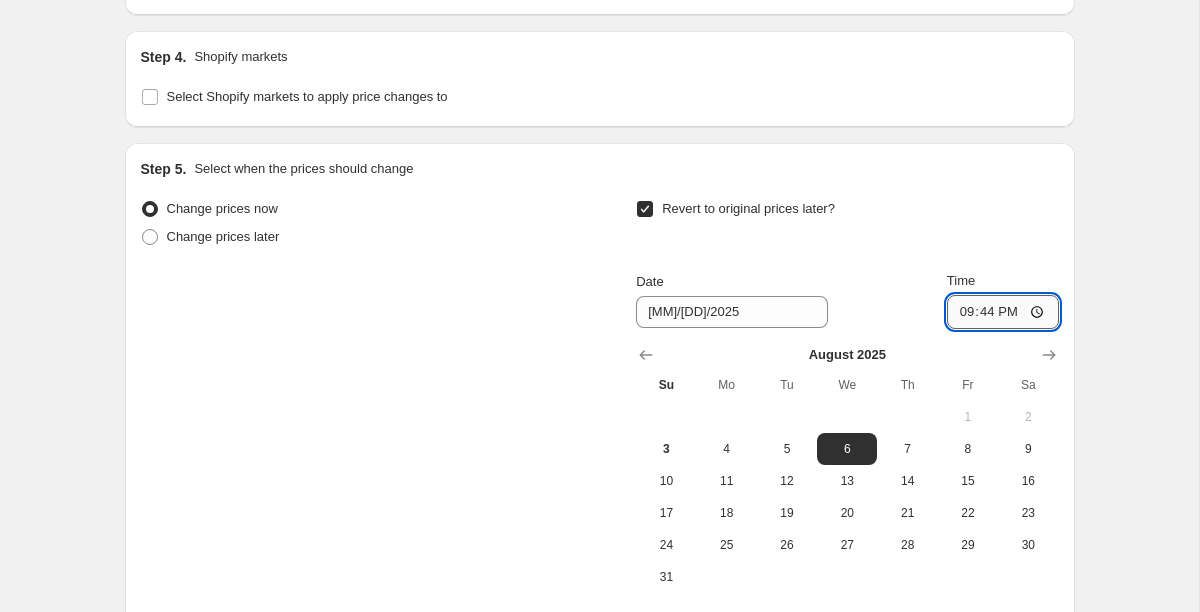 click on "21:44" at bounding box center (1003, 312) 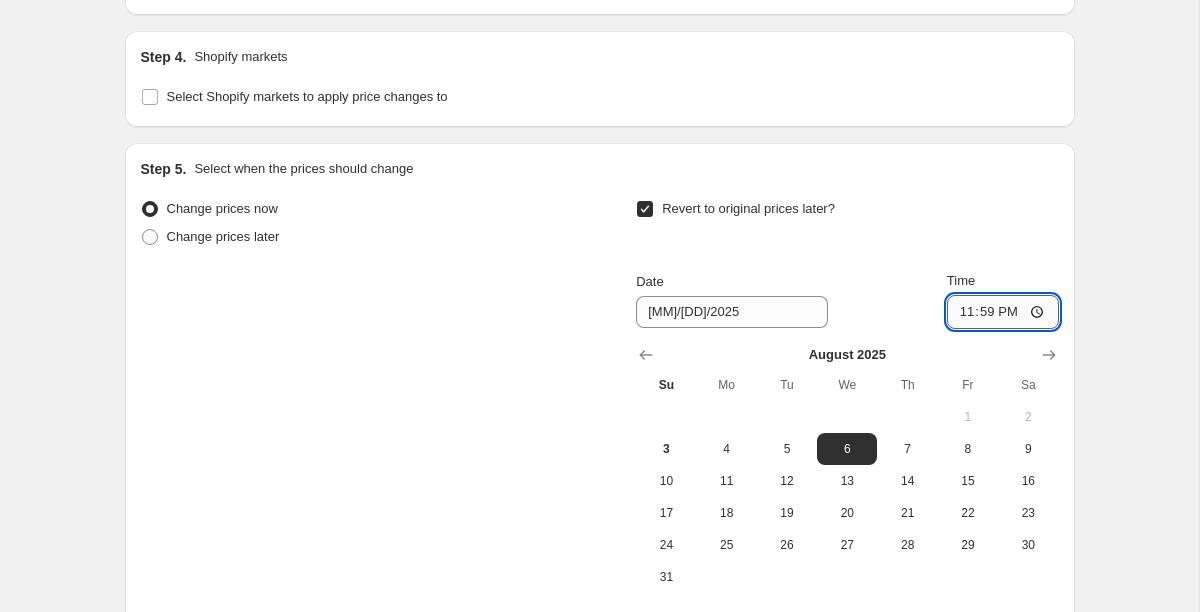 click on "23:59" at bounding box center (1003, 312) 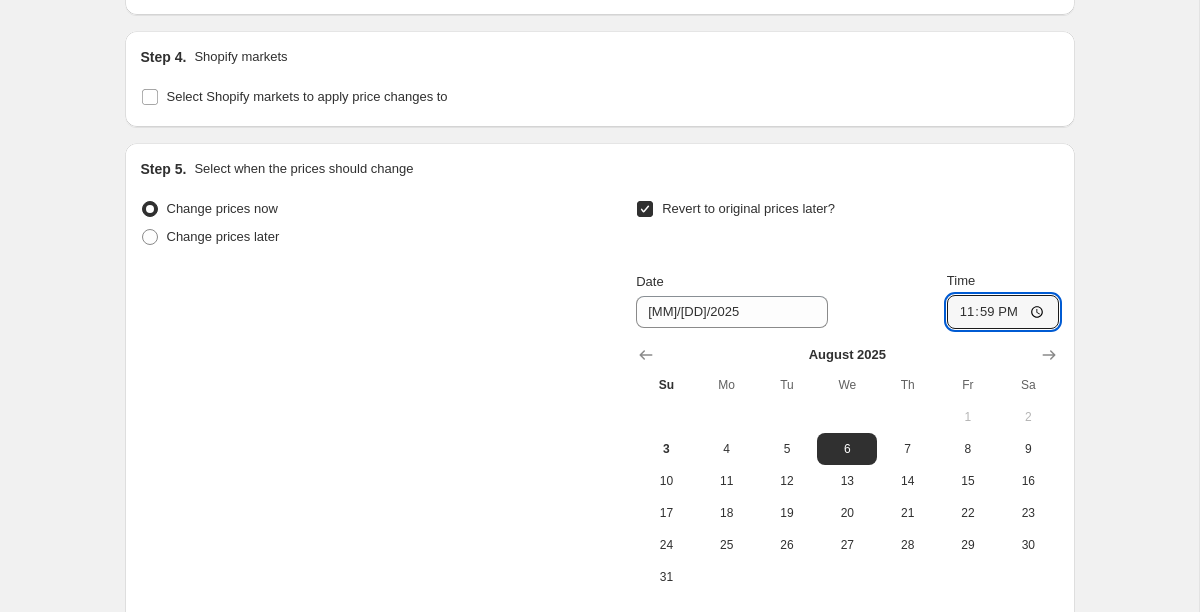 type on "23:59" 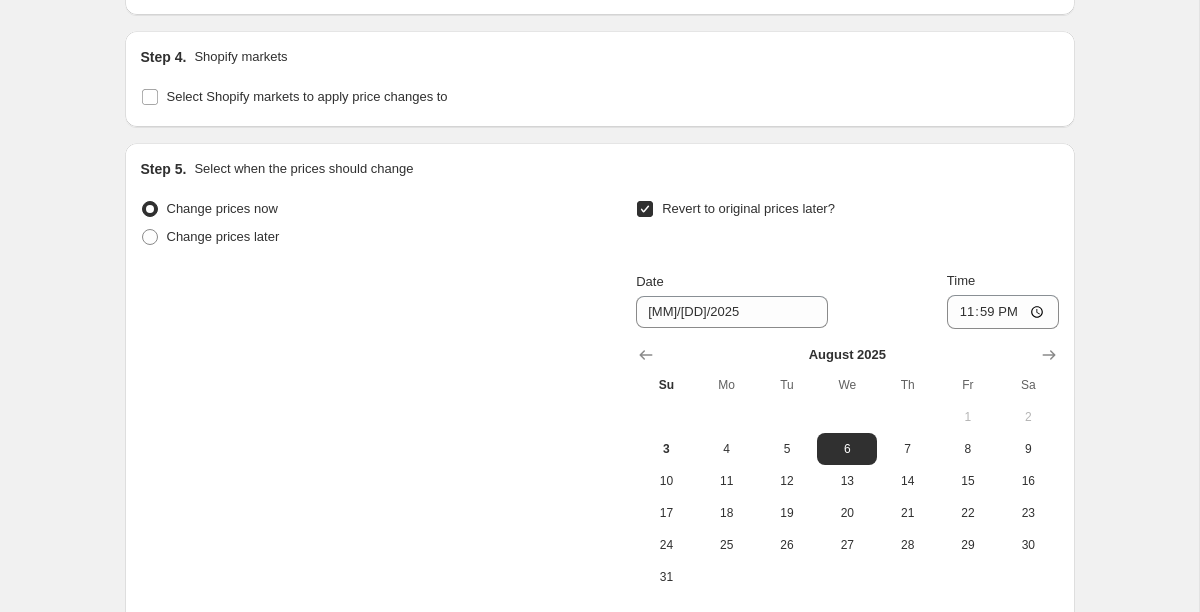click on "Change prices now Change prices later Revert to original prices later? Date [MM]/[DD]/2025 Time [HH]:[MM] [MONTH]   2025 Su Mo Tu We Th Fr Sa 1 2 3 4 5 6 7 8 9 10 11 12 13 14 15 16 17 18 19 20 21 22 23 24 25 26 27 28 29 30 31" at bounding box center (600, 394) 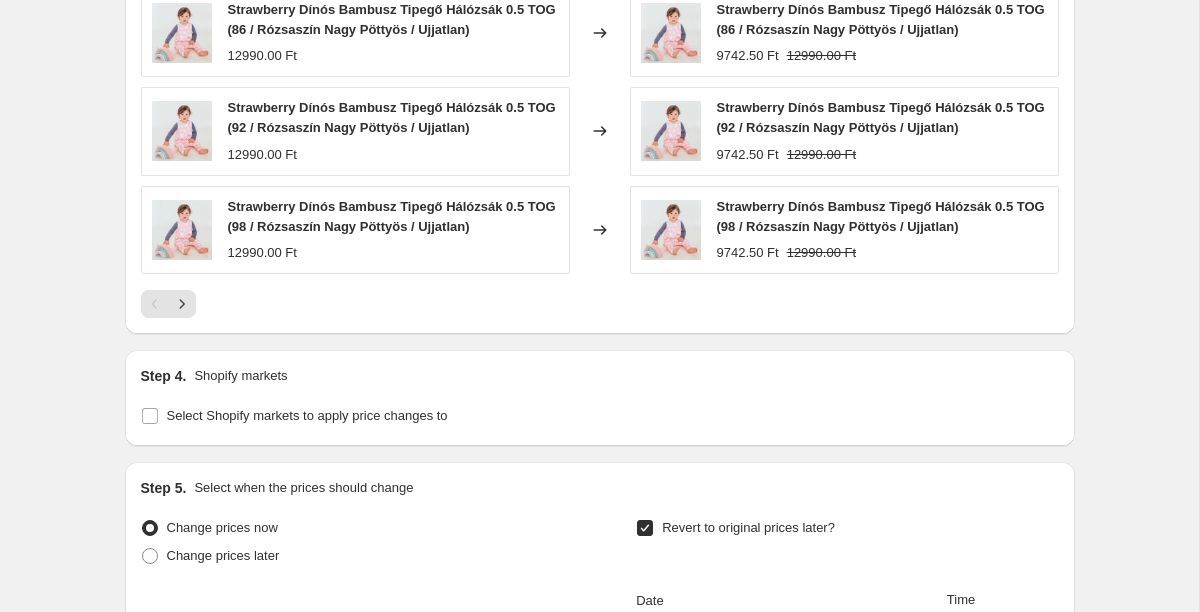scroll, scrollTop: 1297, scrollLeft: 0, axis: vertical 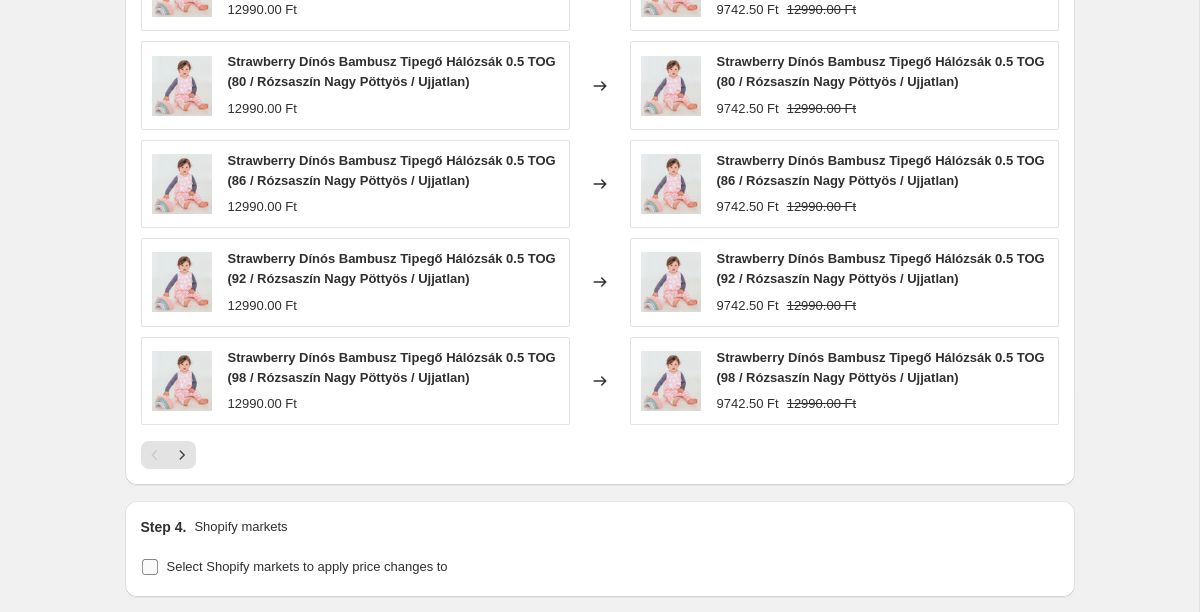 click on "Select Shopify markets to apply price changes to" at bounding box center (307, 566) 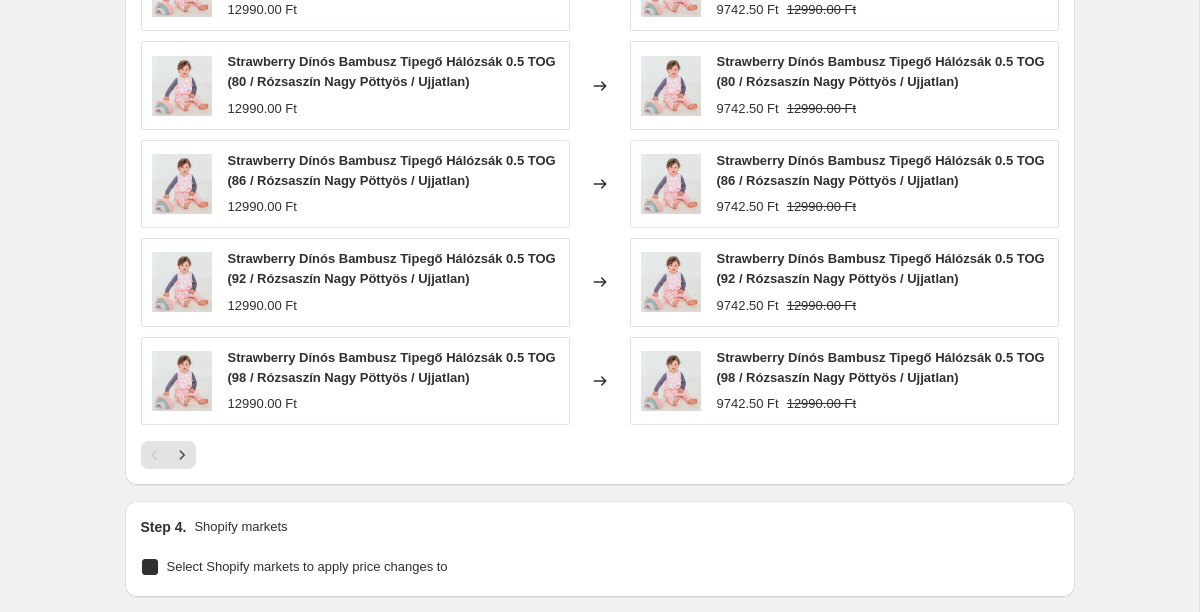 checkbox on "true" 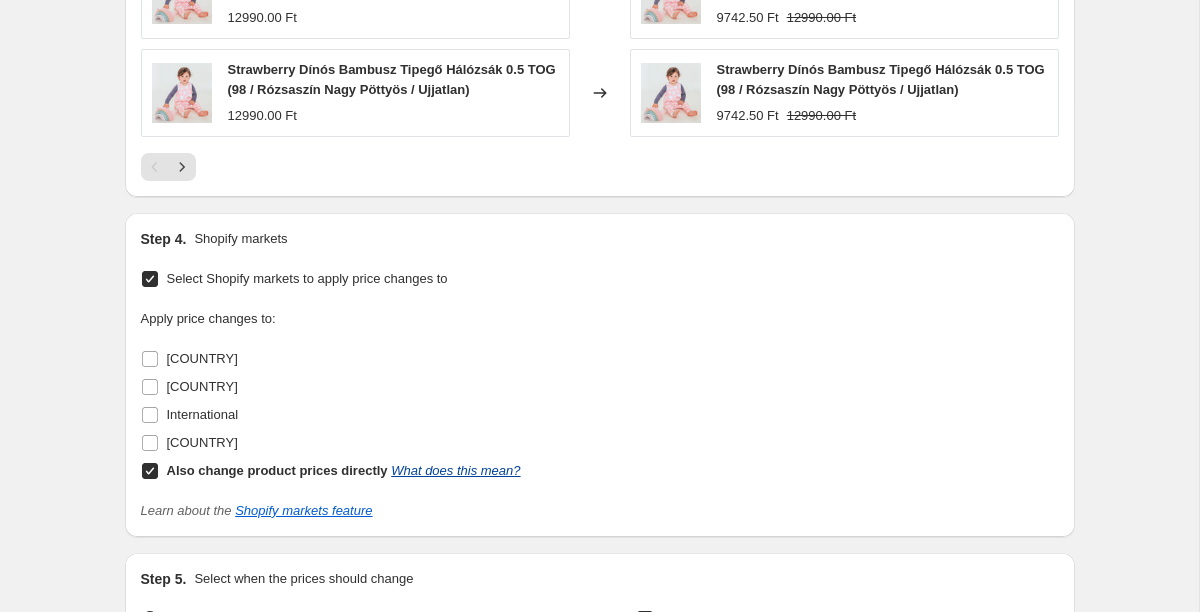 scroll, scrollTop: 1587, scrollLeft: 0, axis: vertical 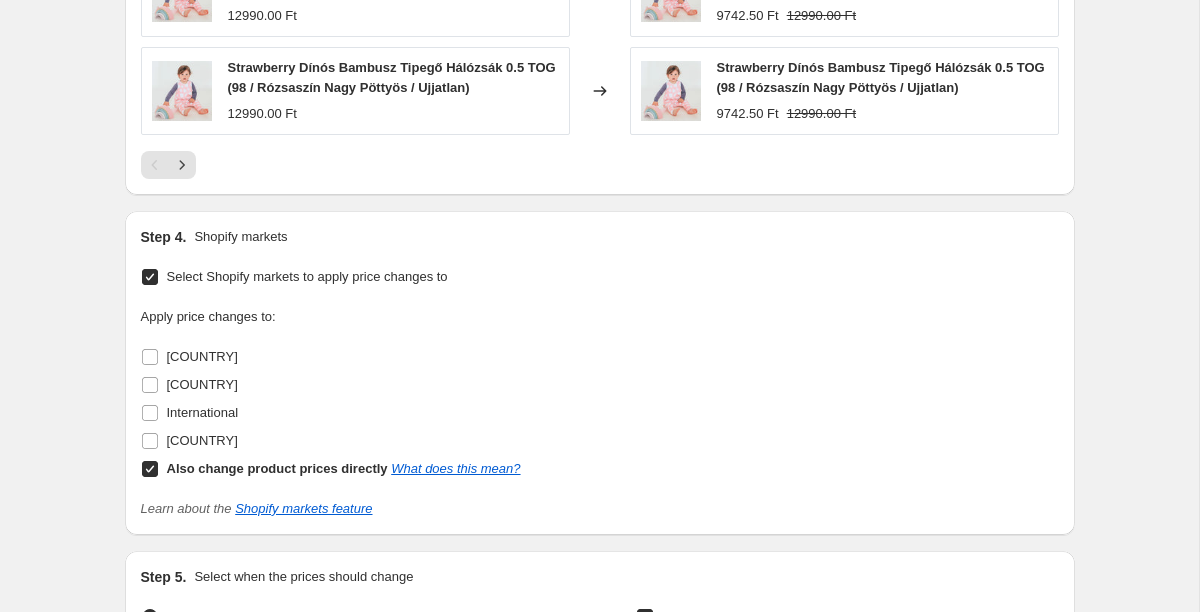 click on "Also change product prices directly   What does this mean?" at bounding box center [150, 469] 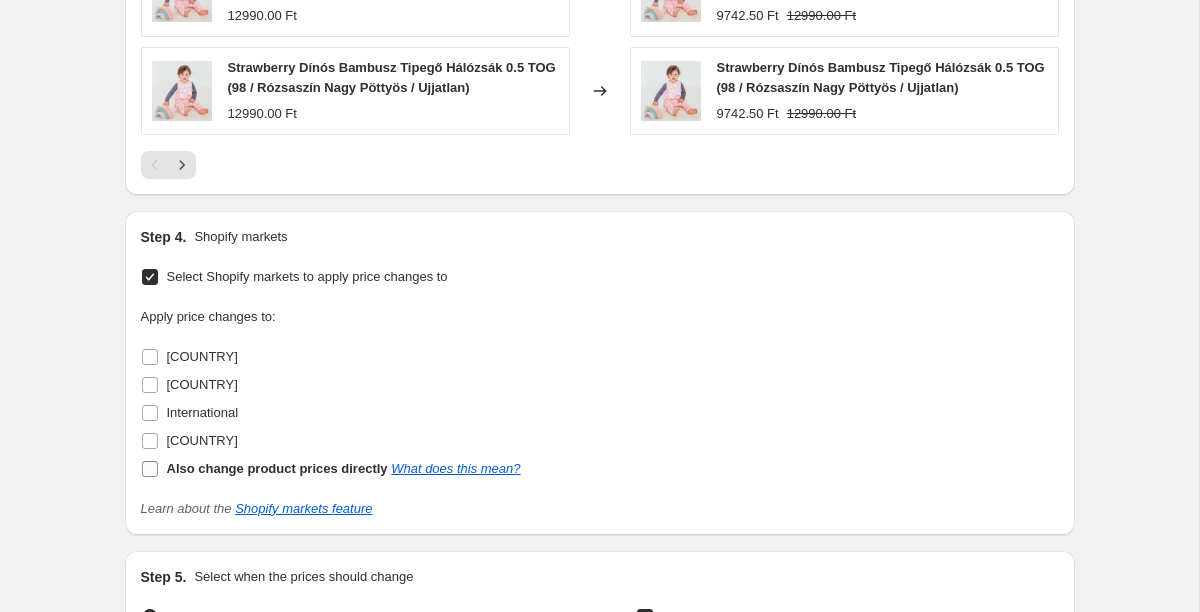 checkbox on "false" 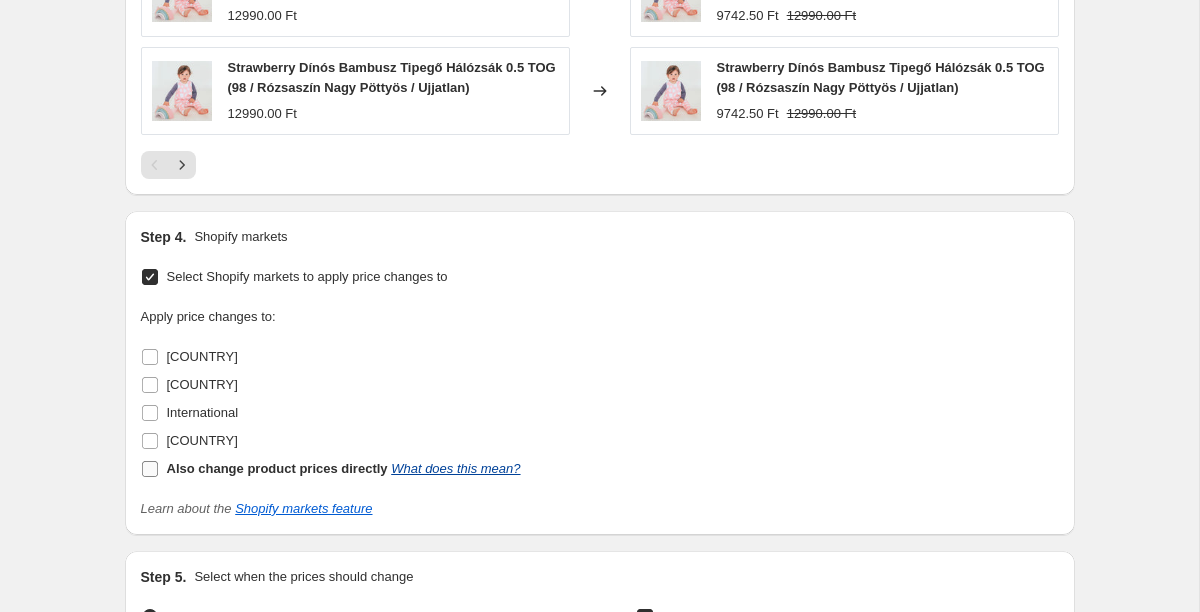 click on "What does this mean?" at bounding box center (455, 468) 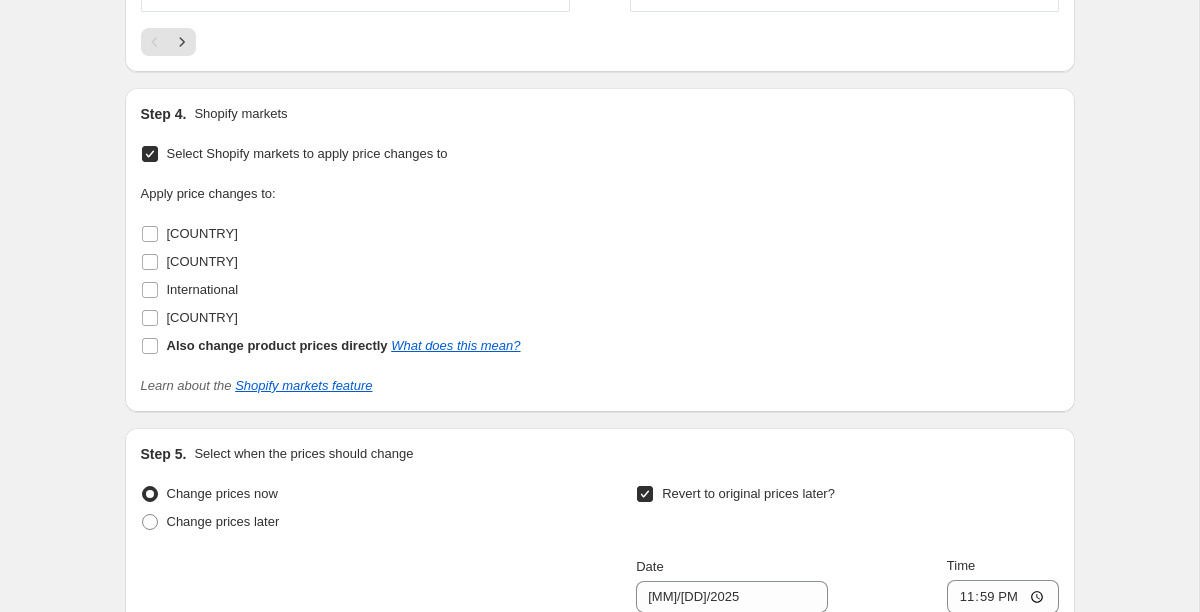 scroll, scrollTop: 1712, scrollLeft: 0, axis: vertical 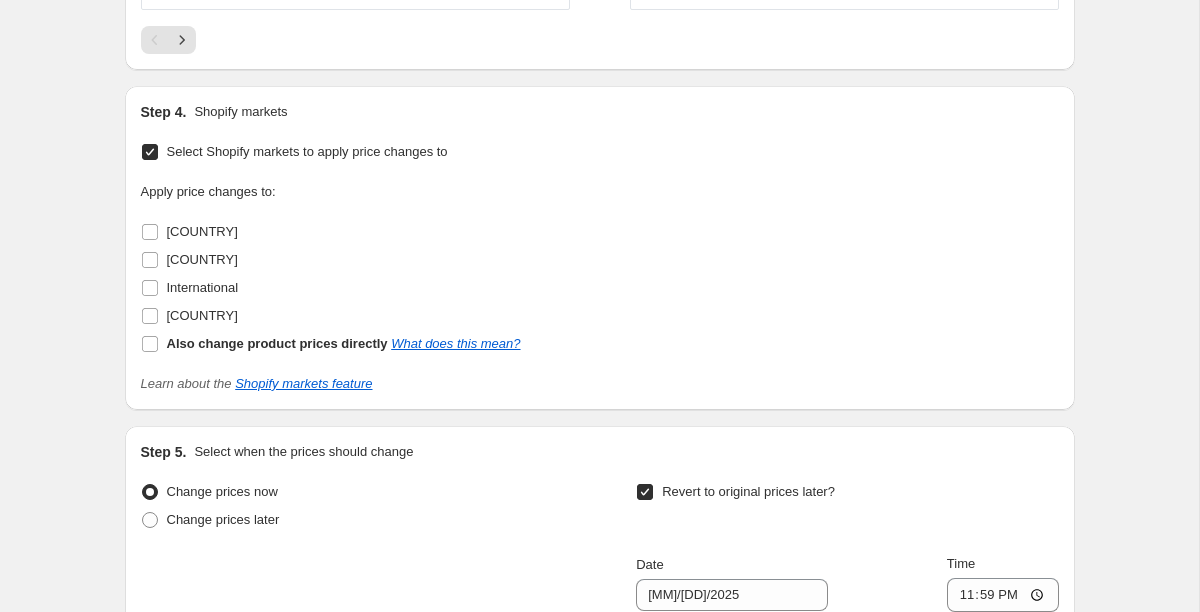 click on "Select Shopify markets to apply price changes to" at bounding box center (150, 152) 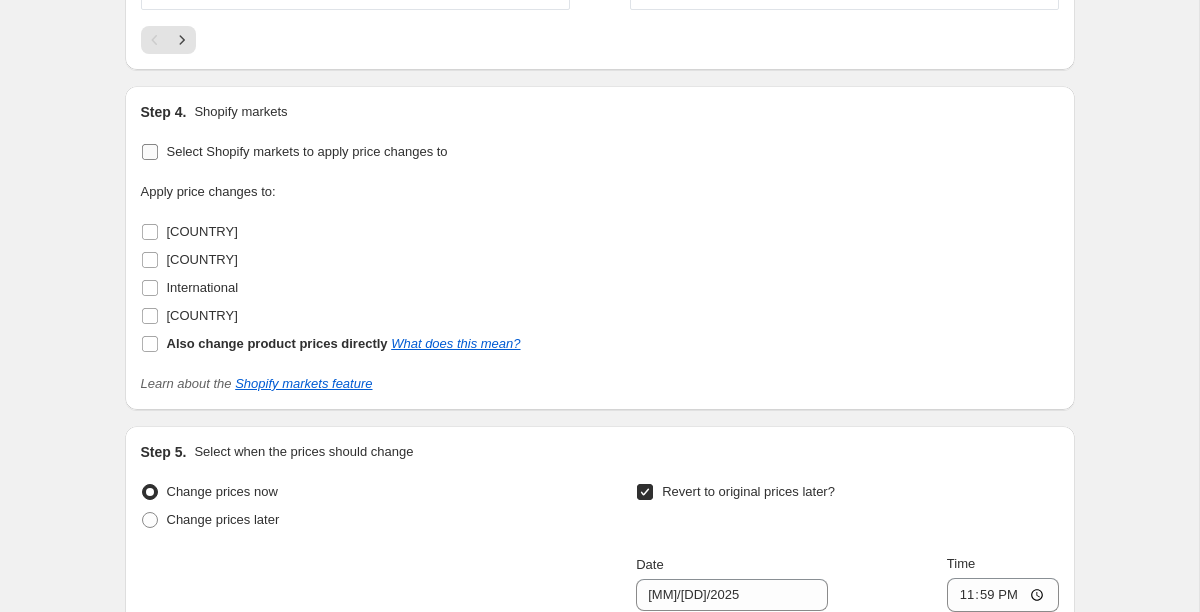checkbox on "false" 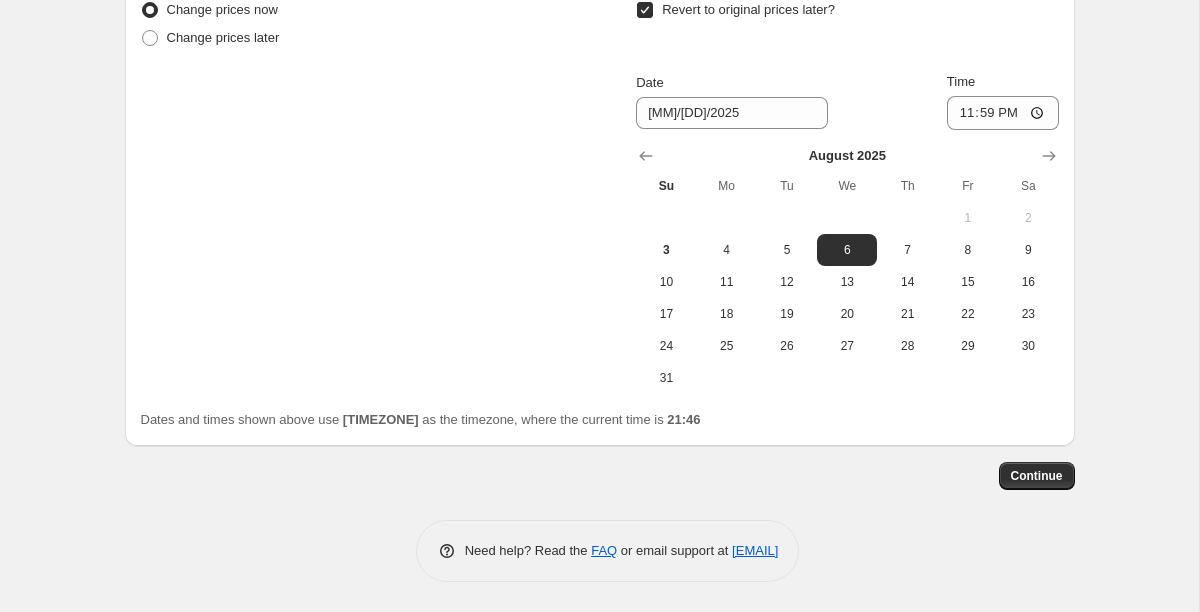 scroll, scrollTop: 1968, scrollLeft: 0, axis: vertical 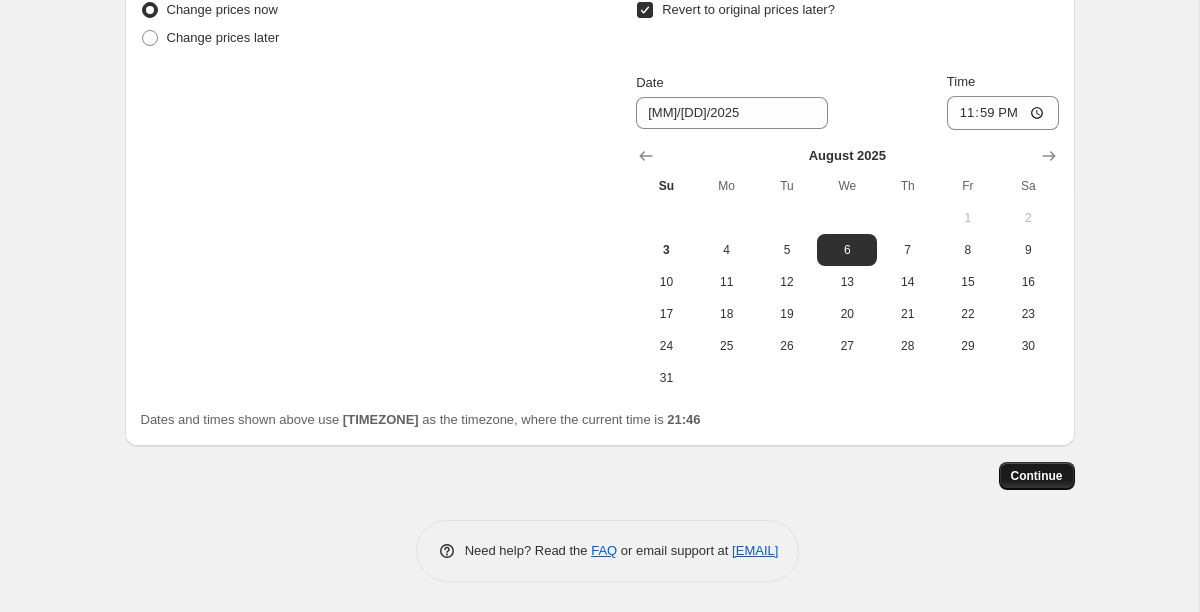 click on "Continue" at bounding box center [1037, 476] 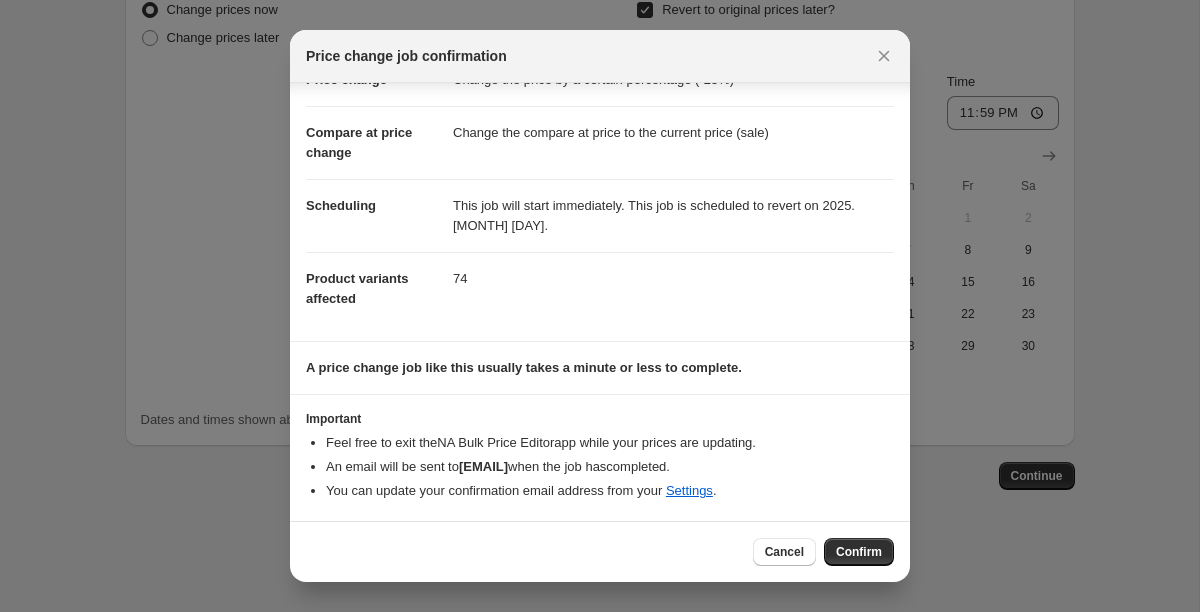 scroll, scrollTop: 65, scrollLeft: 0, axis: vertical 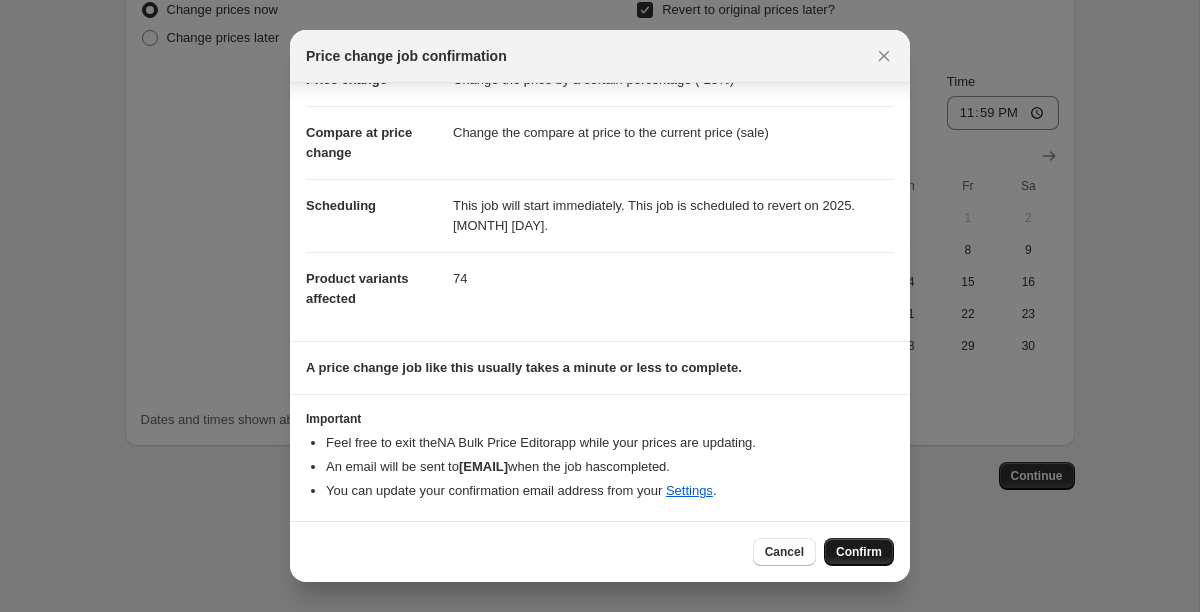 click on "Confirm" at bounding box center (859, 552) 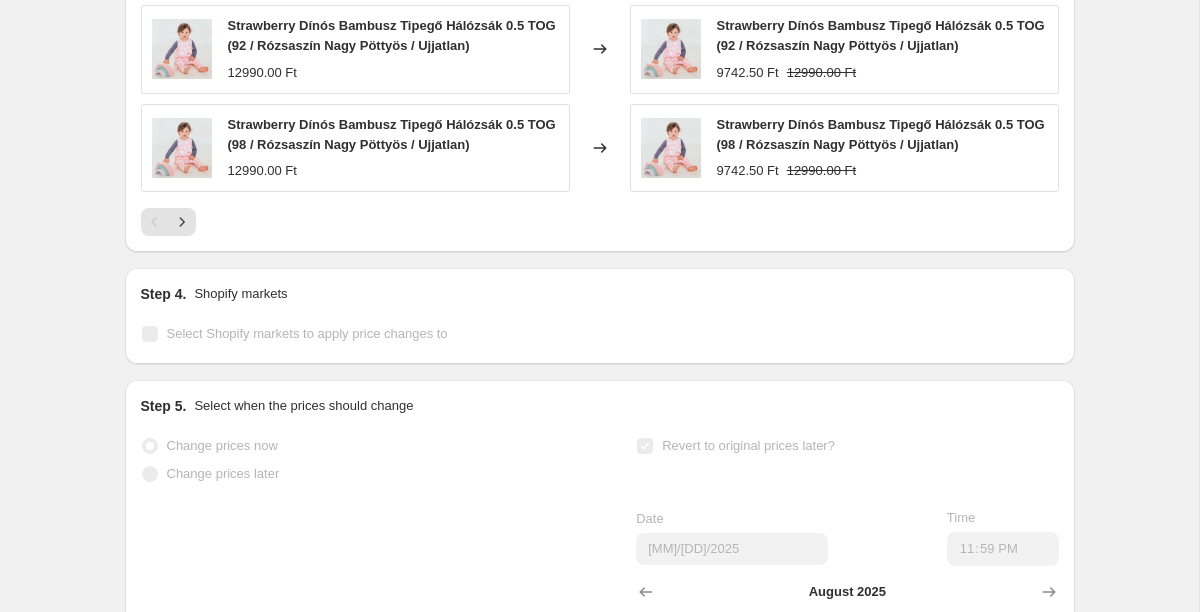 scroll, scrollTop: 1671, scrollLeft: 0, axis: vertical 